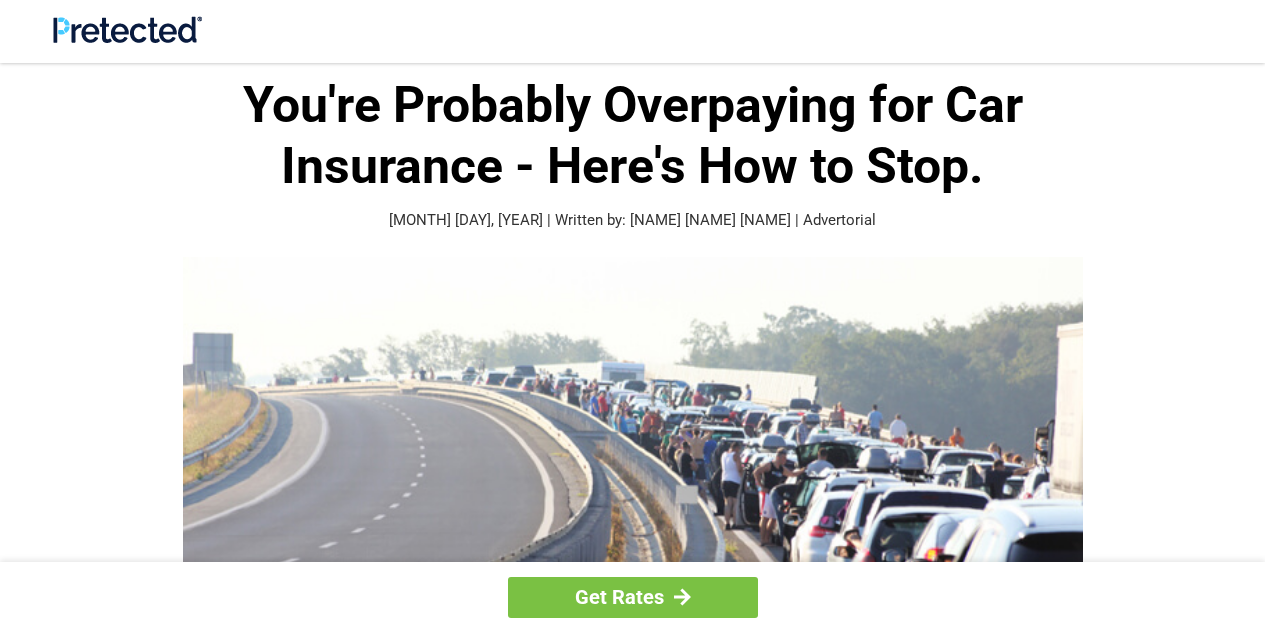 scroll, scrollTop: 0, scrollLeft: 0, axis: both 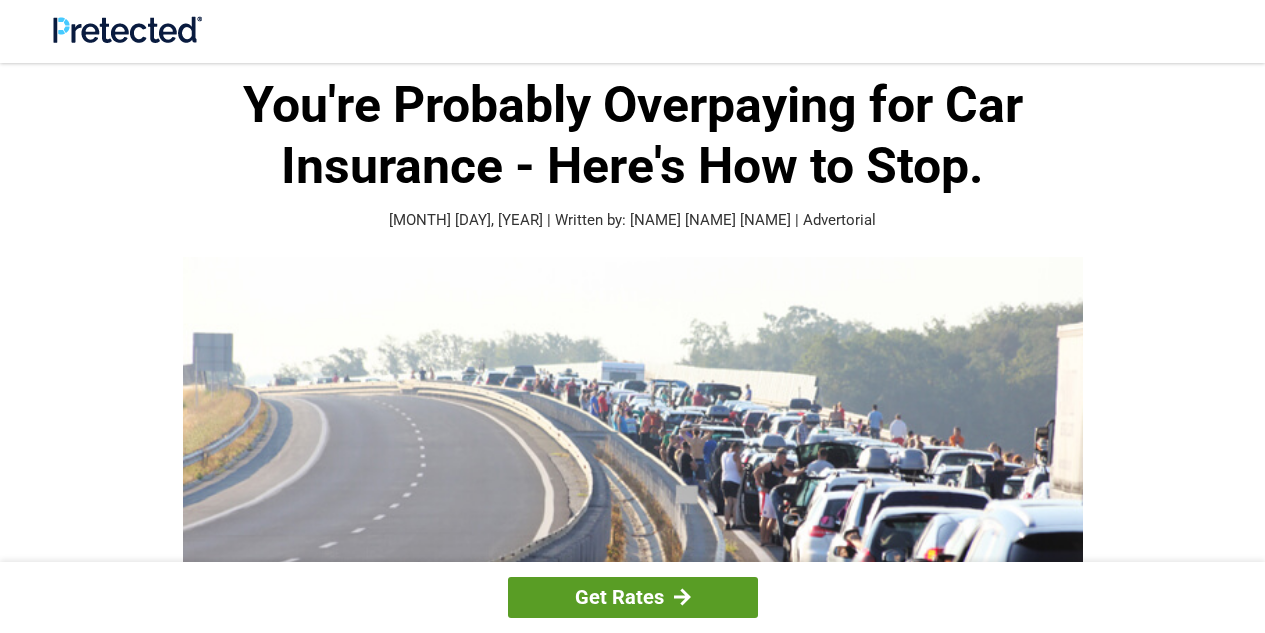 click on "Get Rates" at bounding box center [633, 597] 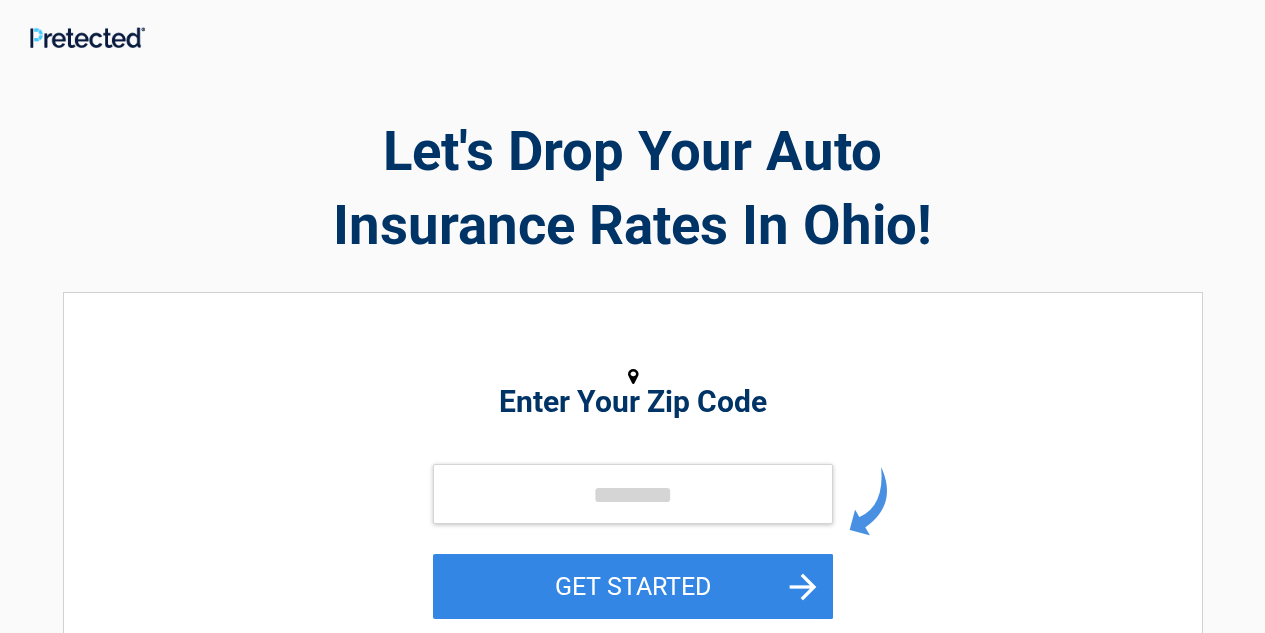 scroll, scrollTop: 0, scrollLeft: 0, axis: both 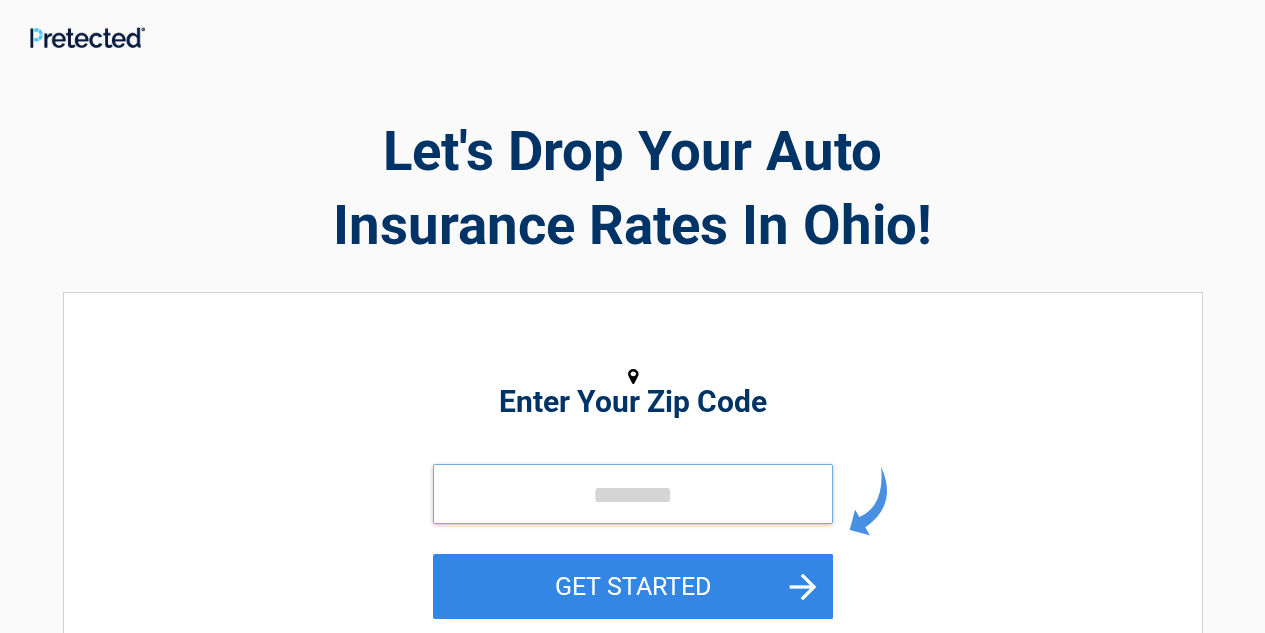 click at bounding box center [633, 494] 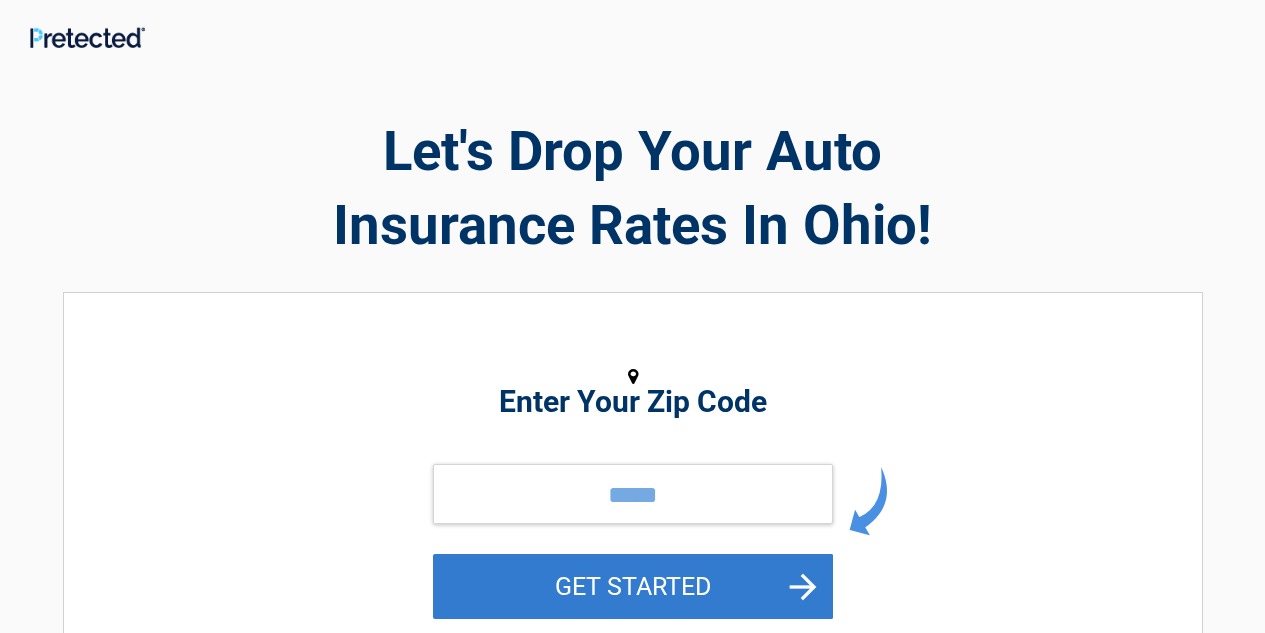 click on "GET STARTED" at bounding box center [633, 586] 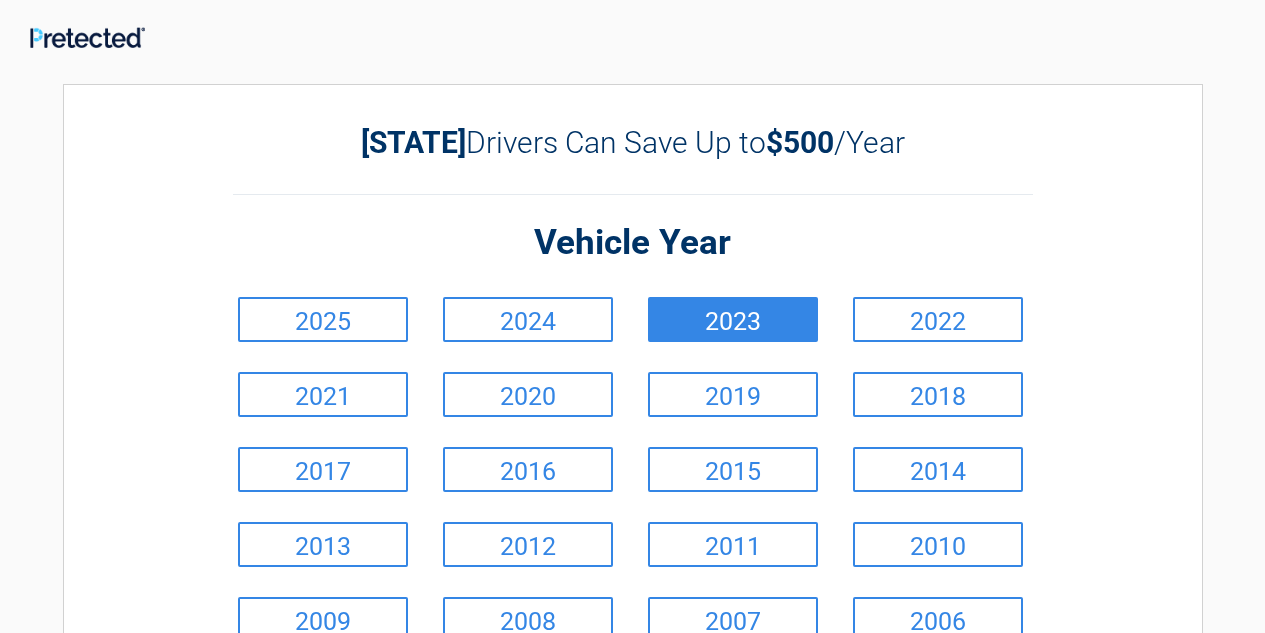 click on "2023" at bounding box center (733, 319) 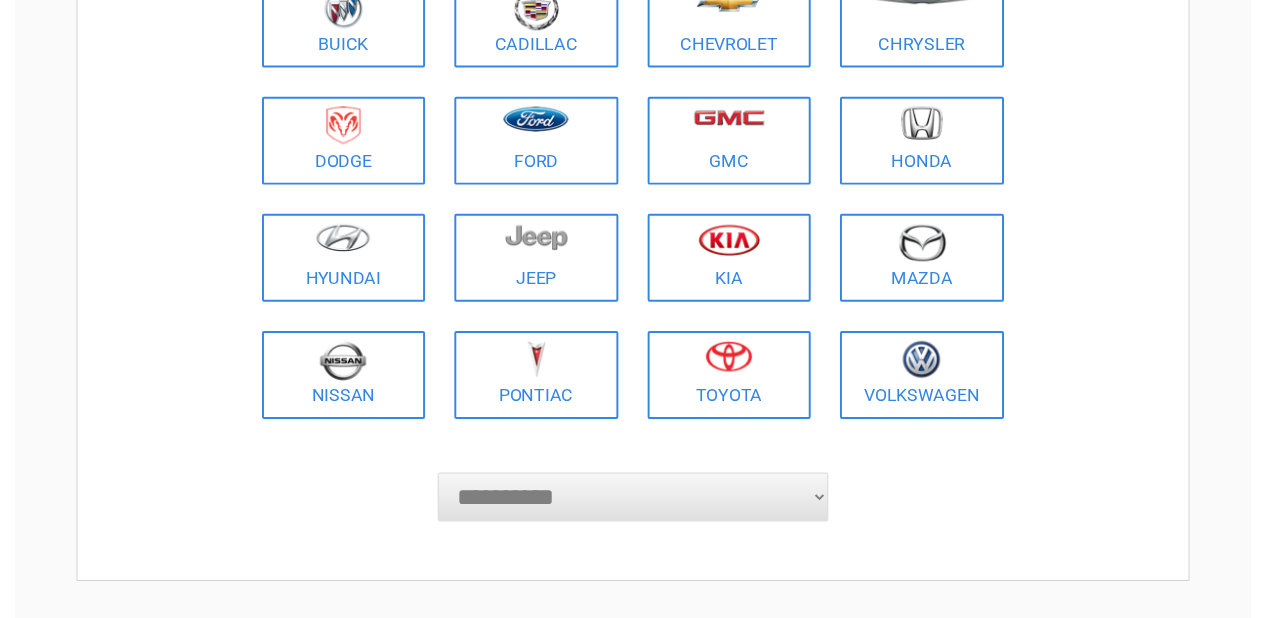 scroll, scrollTop: 387, scrollLeft: 0, axis: vertical 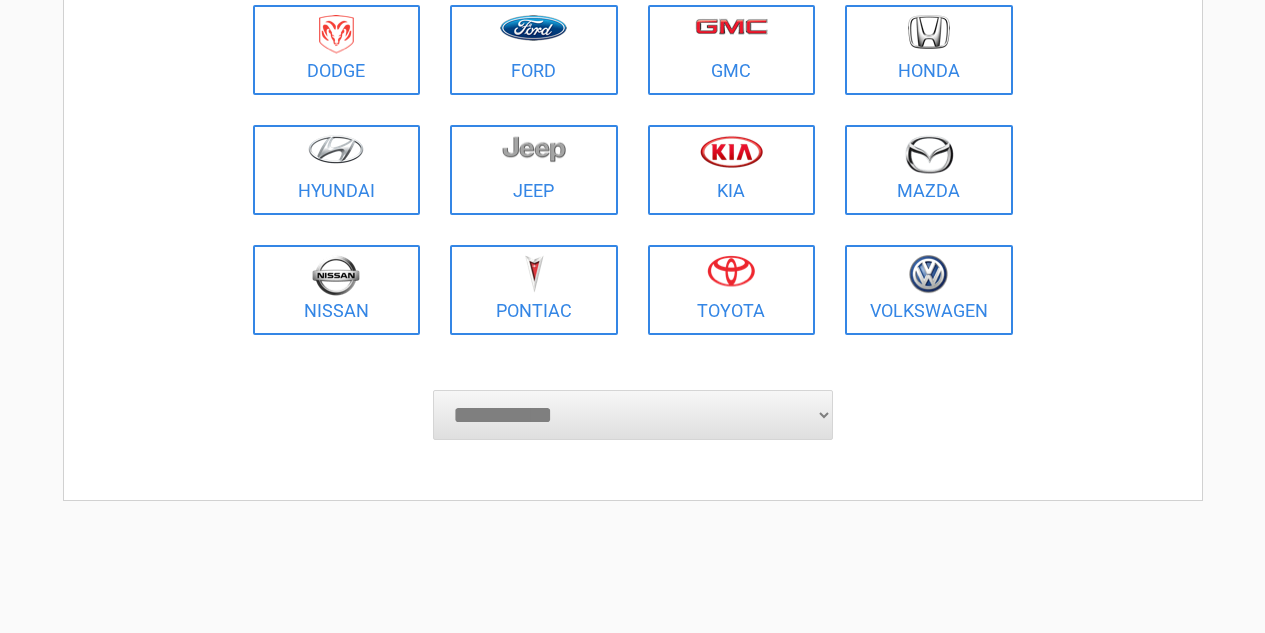 click on "[CREDIT_CARD]" at bounding box center (633, 415) 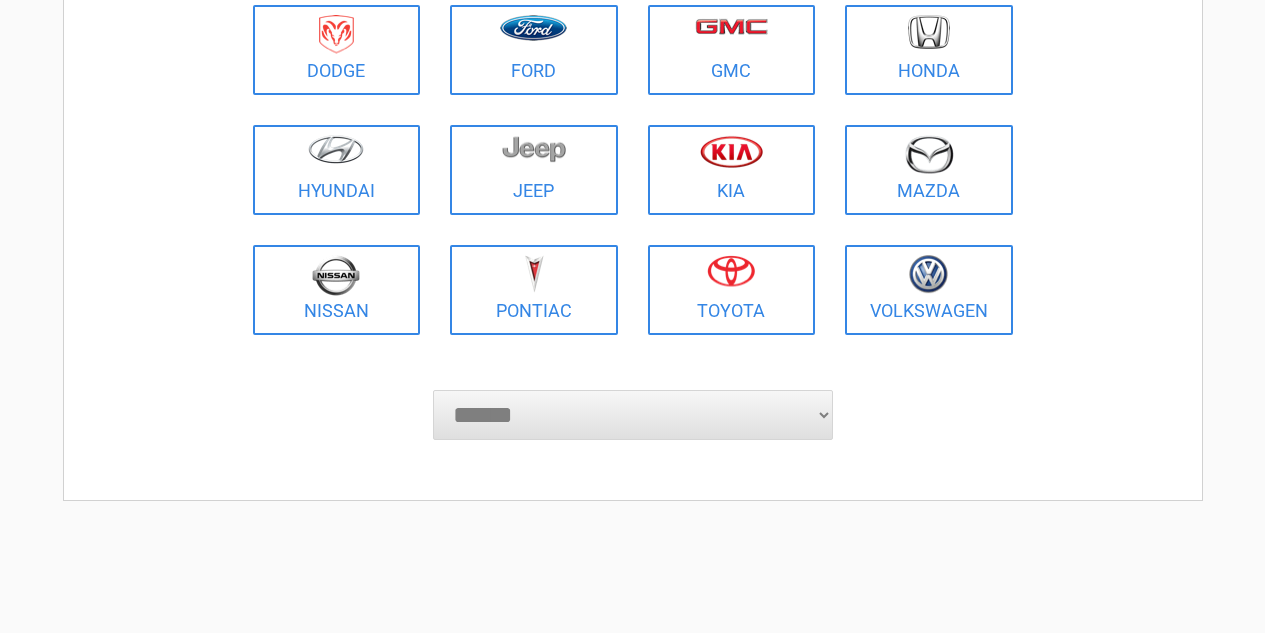 click on "[CREDIT_CARD]" at bounding box center (633, 415) 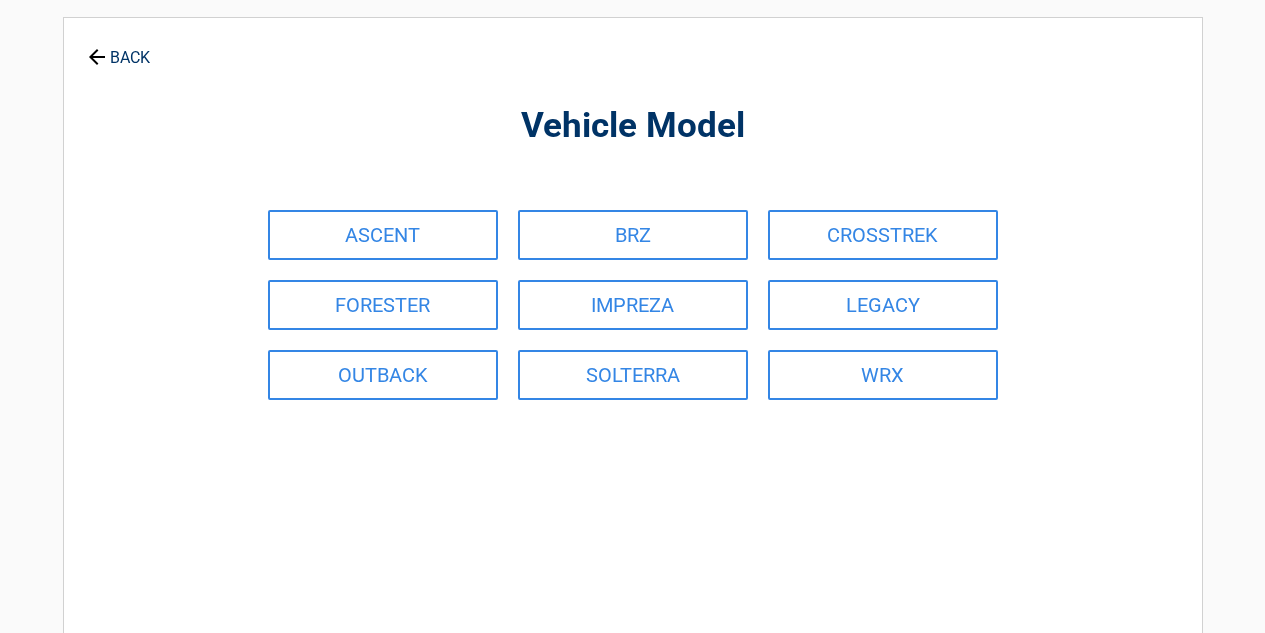 scroll, scrollTop: 0, scrollLeft: 0, axis: both 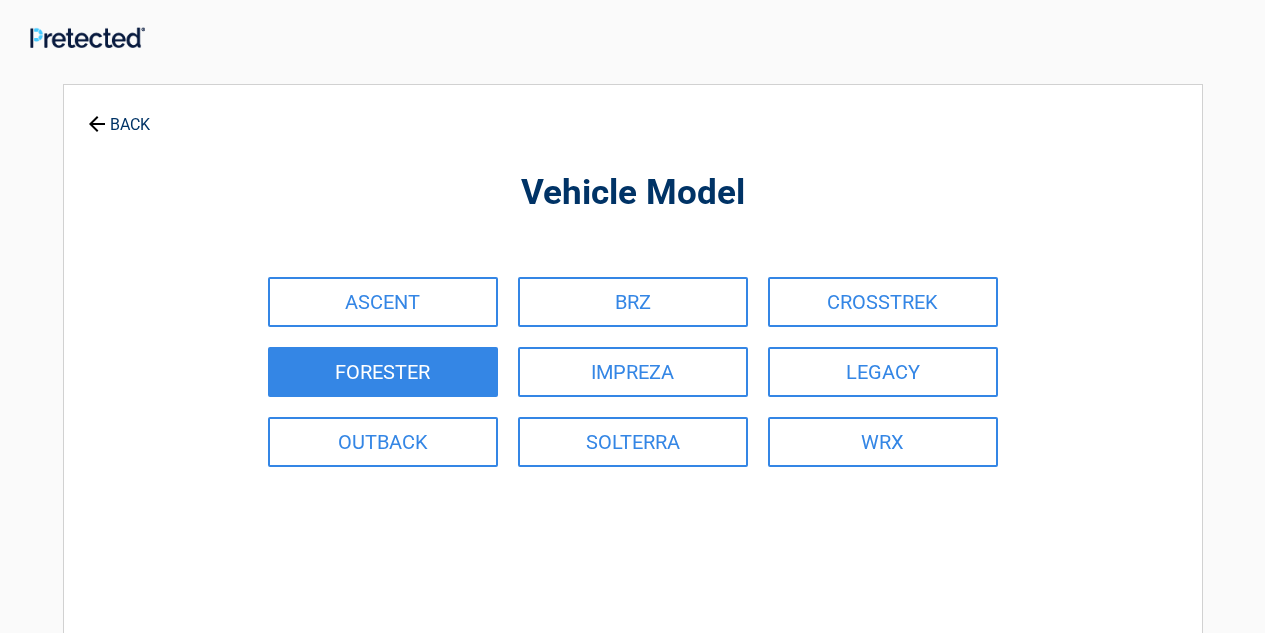 click on "FORESTER" at bounding box center [383, 372] 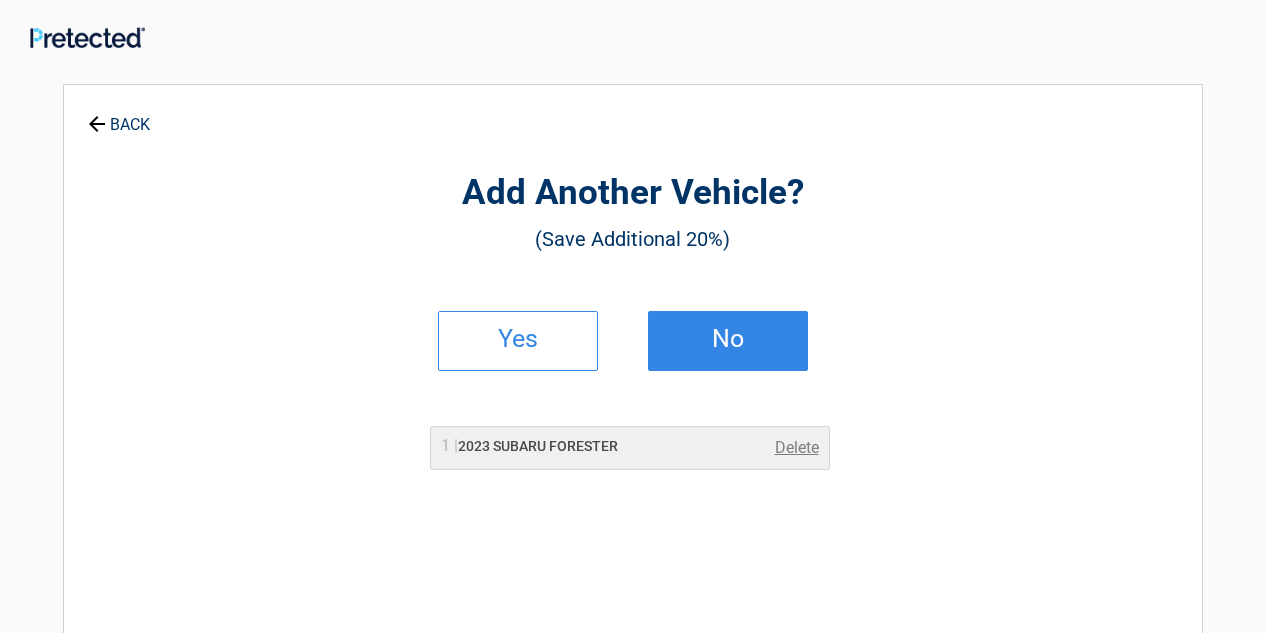 click on "No" at bounding box center (728, 339) 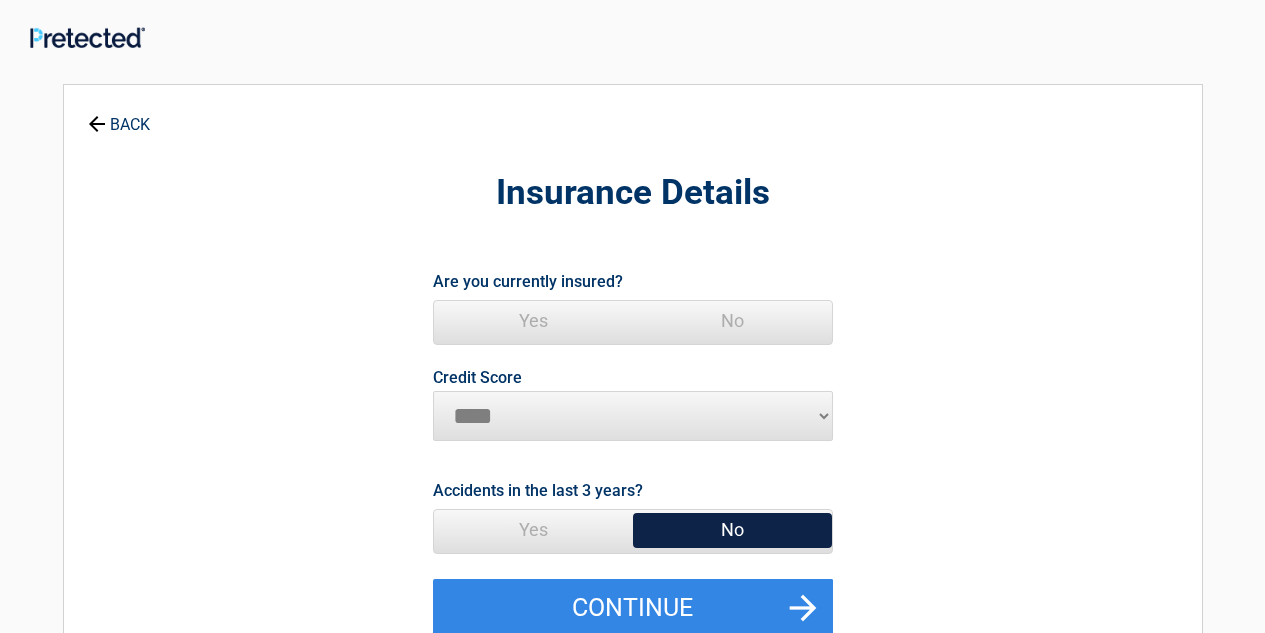 click on "Yes" at bounding box center [533, 321] 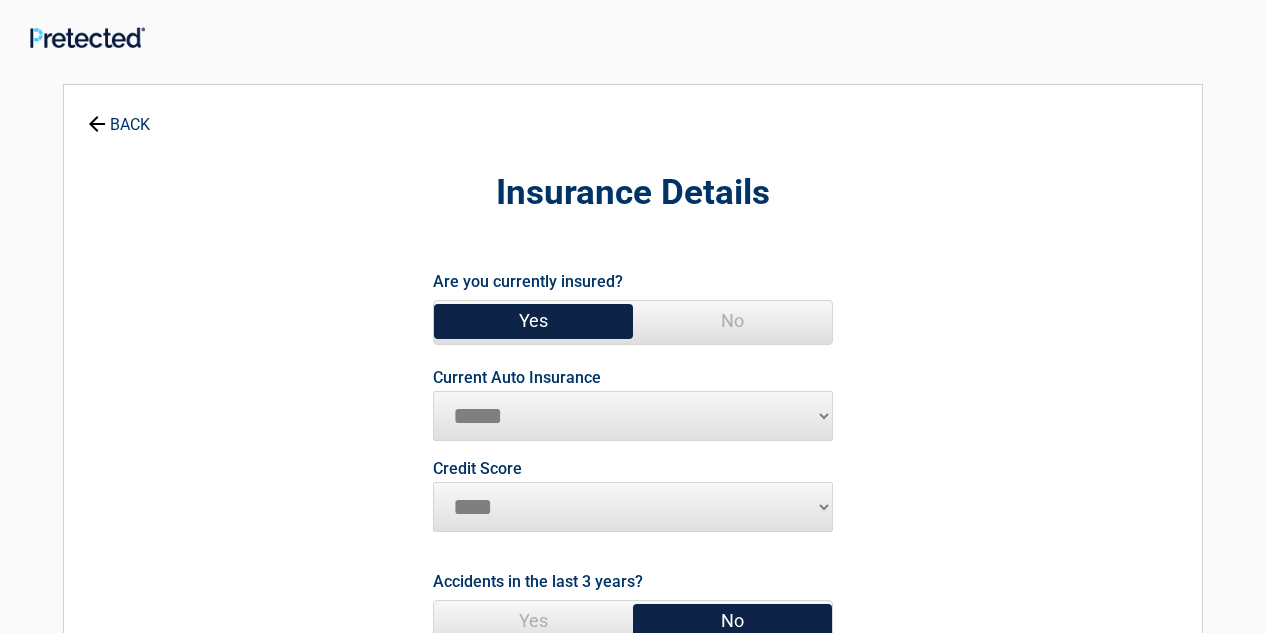 click on "**********" at bounding box center [633, 416] 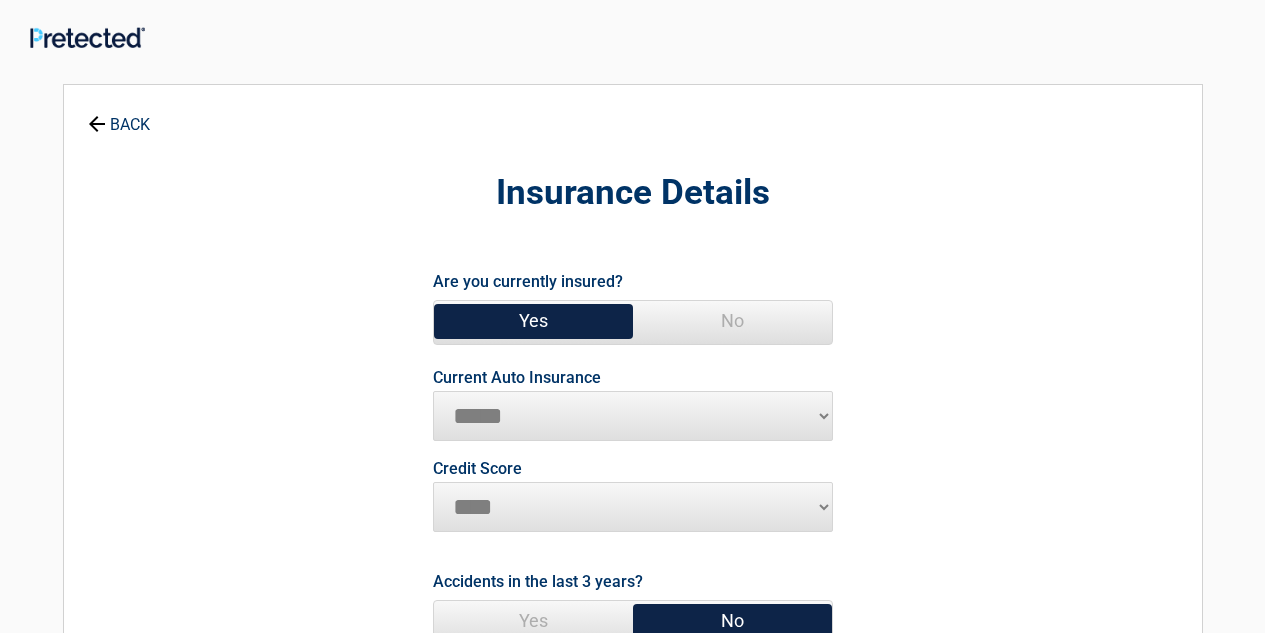 select on "**********" 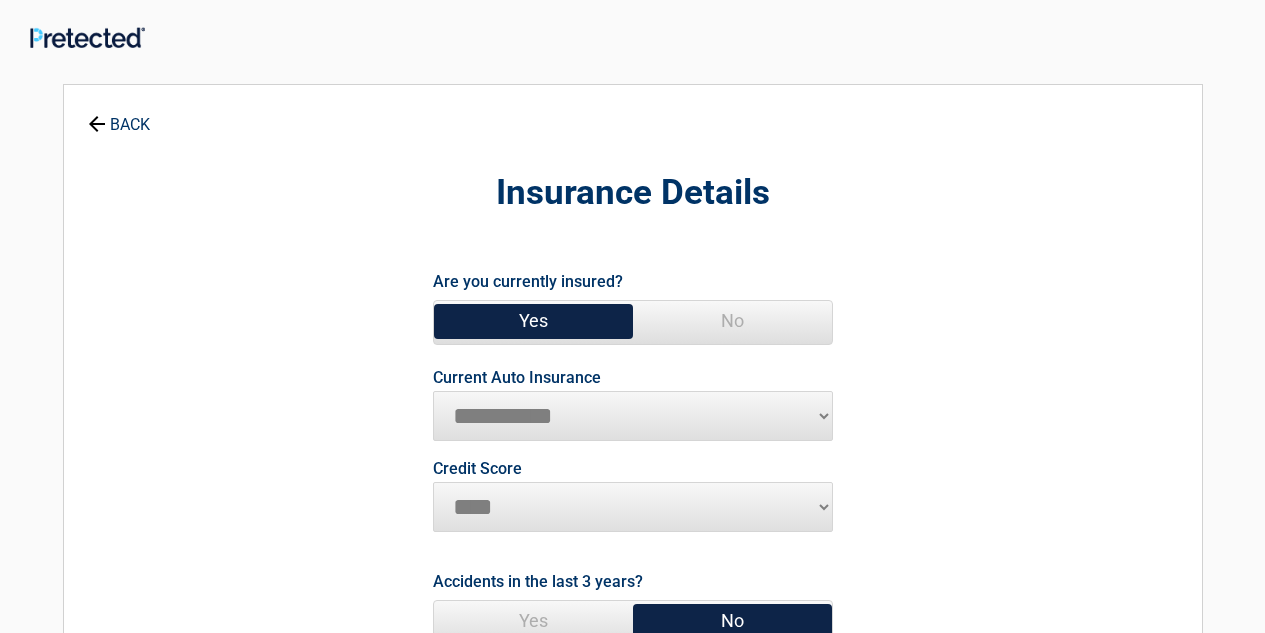 click on "**********" at bounding box center (633, 416) 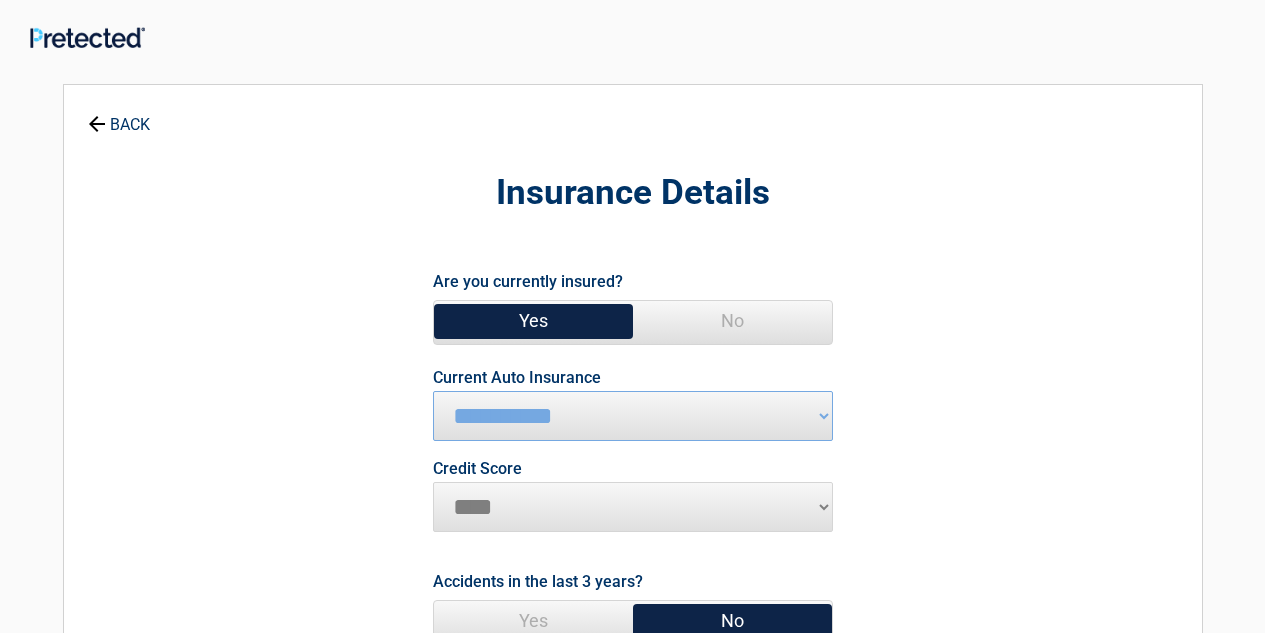 click on "*********
****
*******
****" at bounding box center (633, 507) 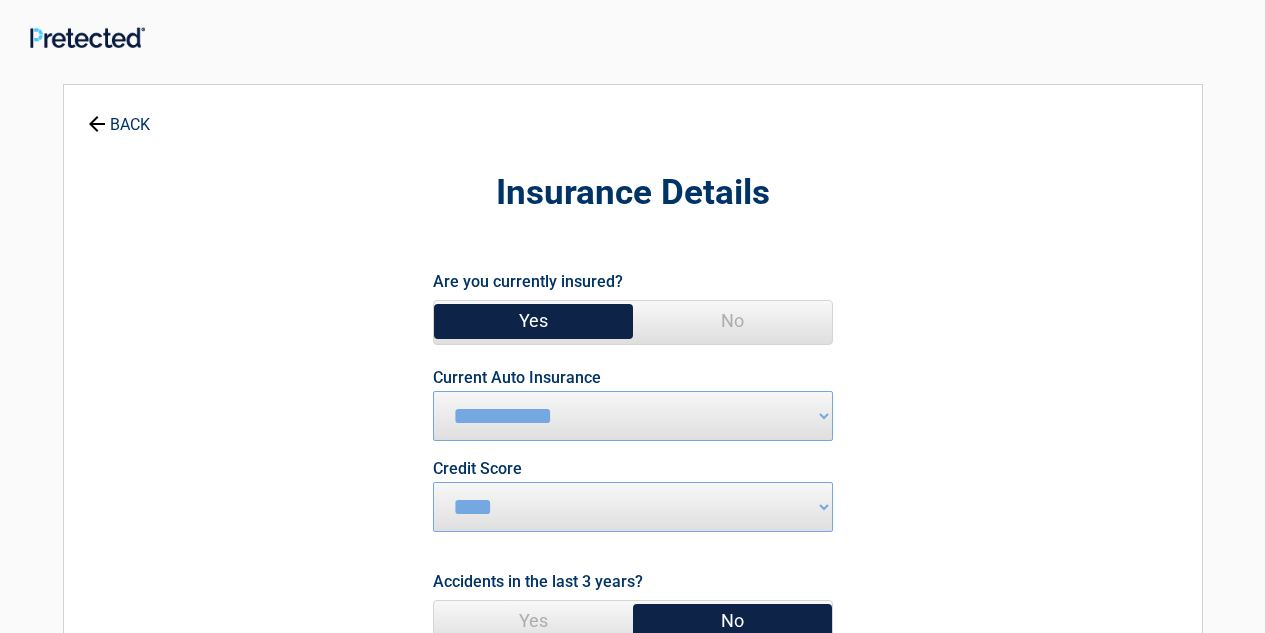 click on "BACK" at bounding box center (119, 115) 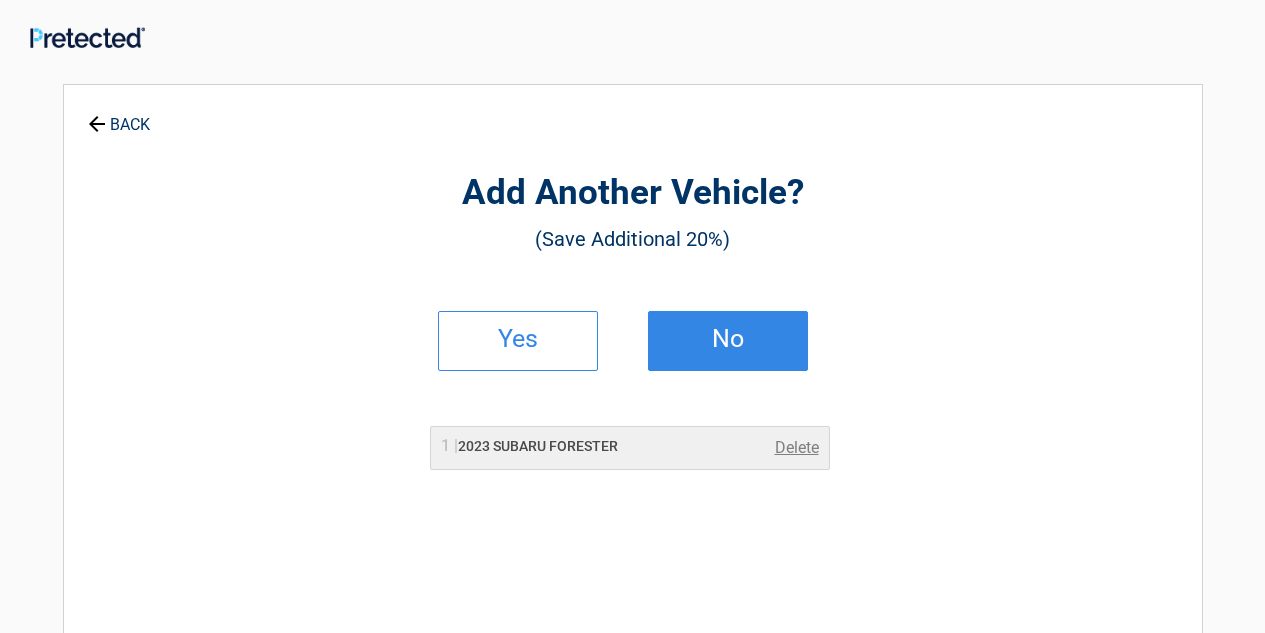 click on "No" at bounding box center (728, 339) 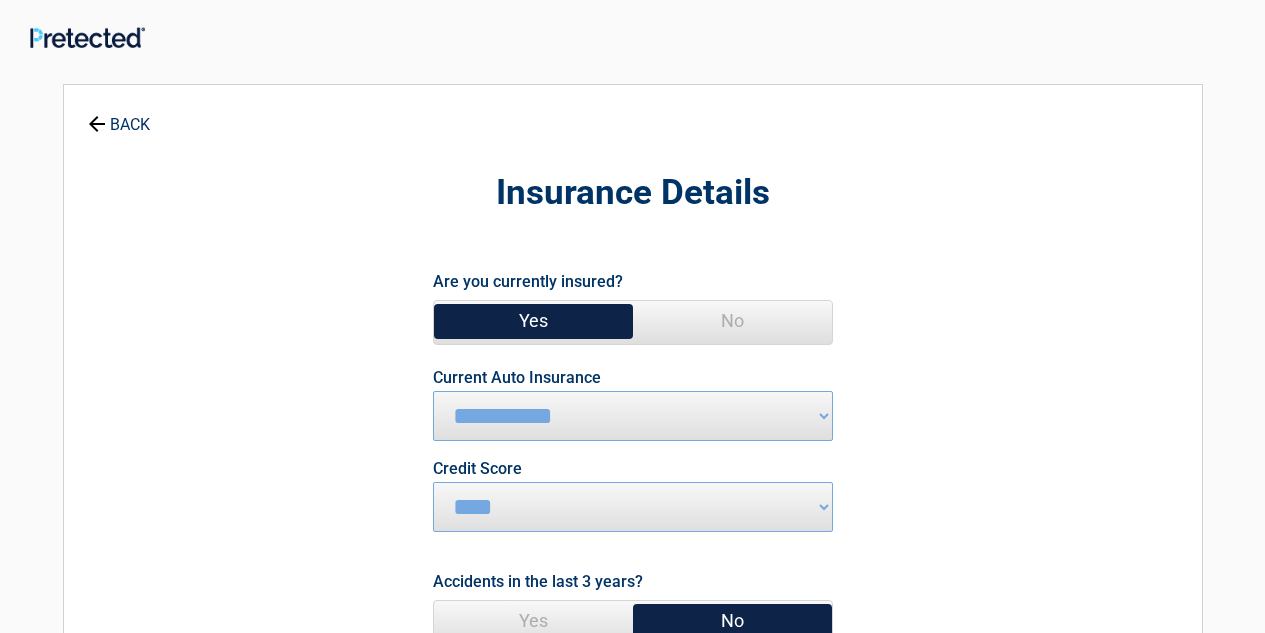 click on "**********" at bounding box center (633, 416) 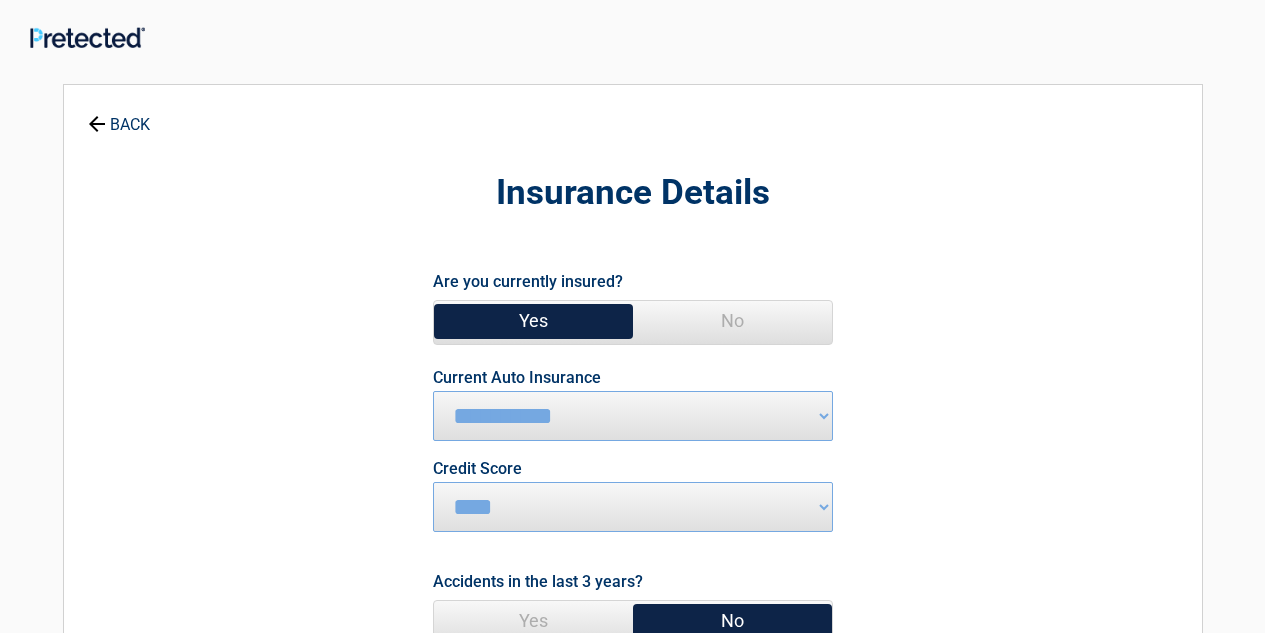 select on "*******" 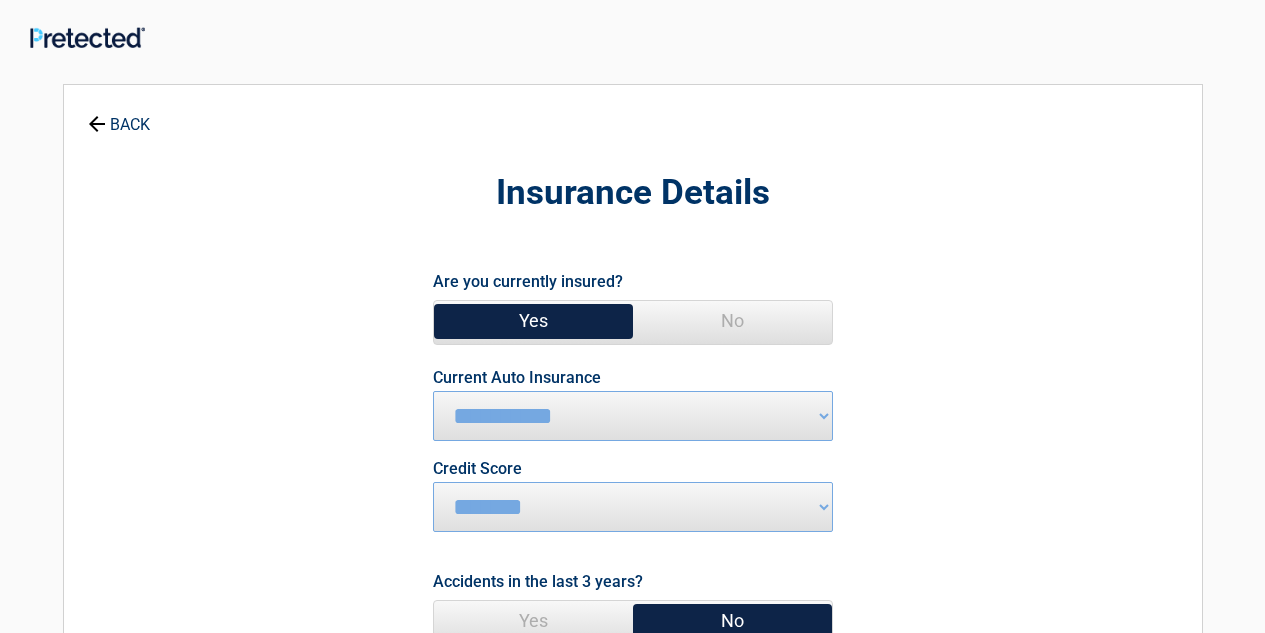 click on "*********
****
*******
****" at bounding box center (633, 507) 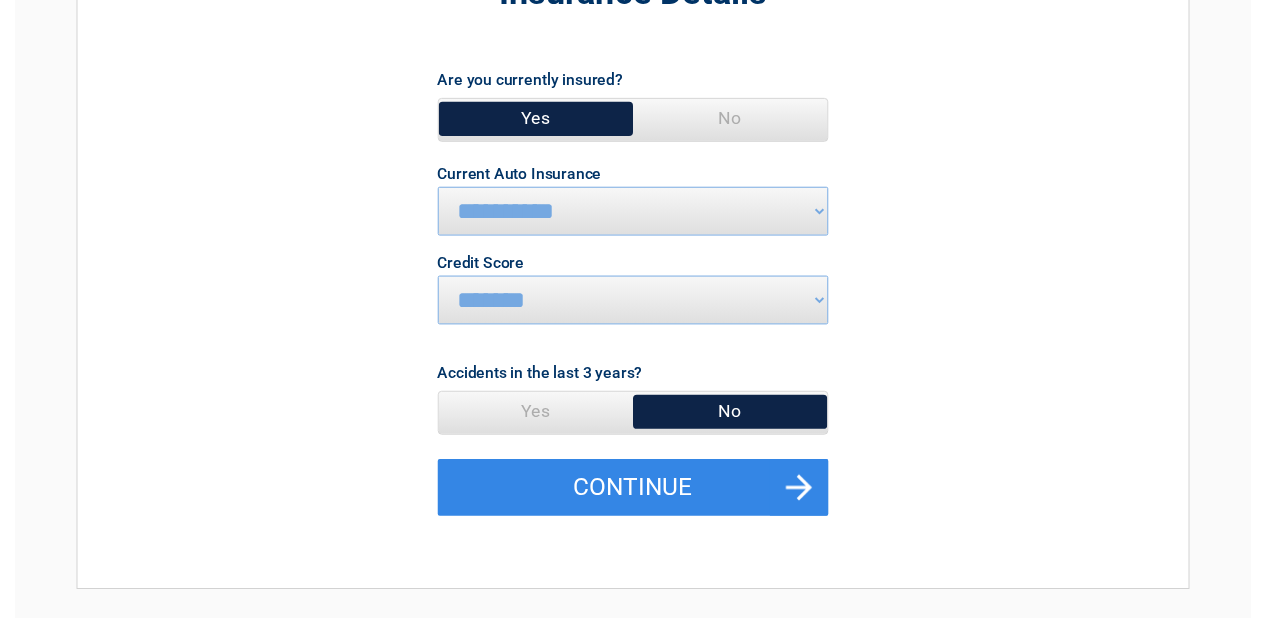 scroll, scrollTop: 240, scrollLeft: 0, axis: vertical 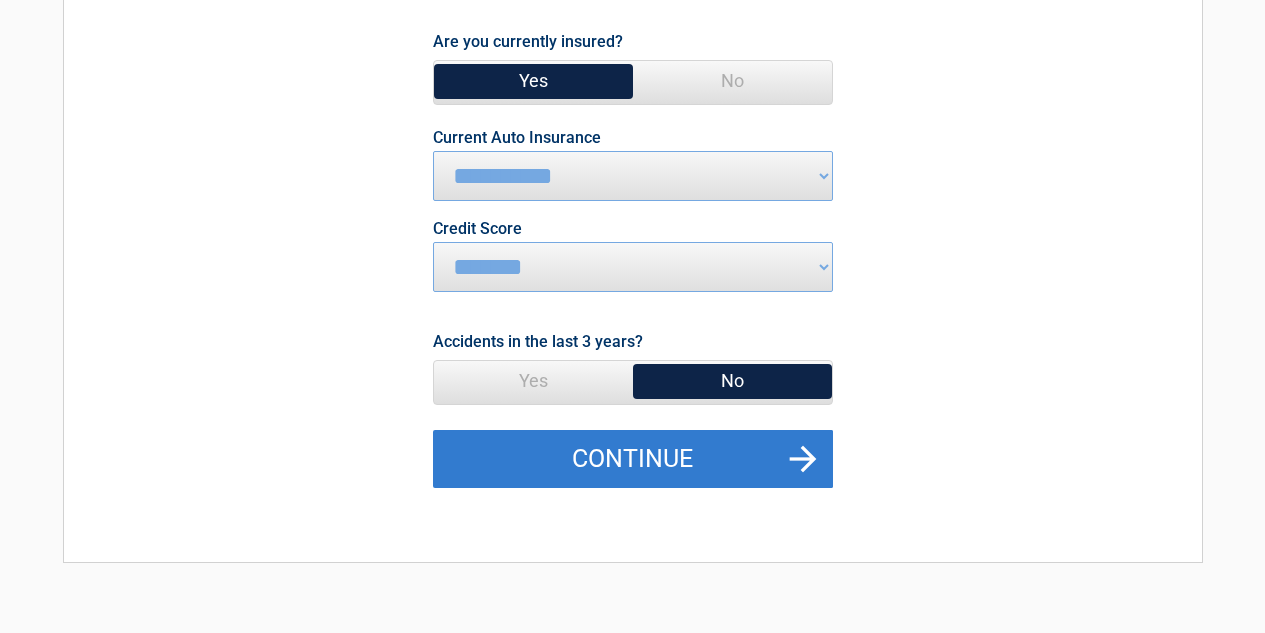 click on "Continue" at bounding box center [633, 459] 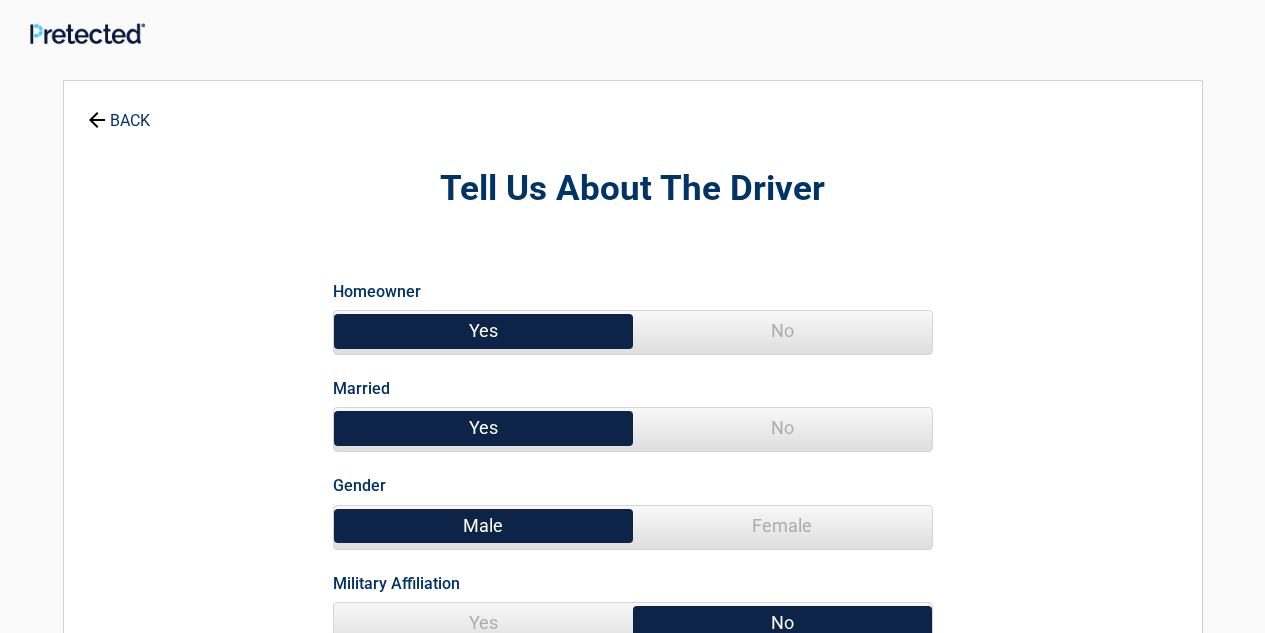 scroll, scrollTop: 0, scrollLeft: 0, axis: both 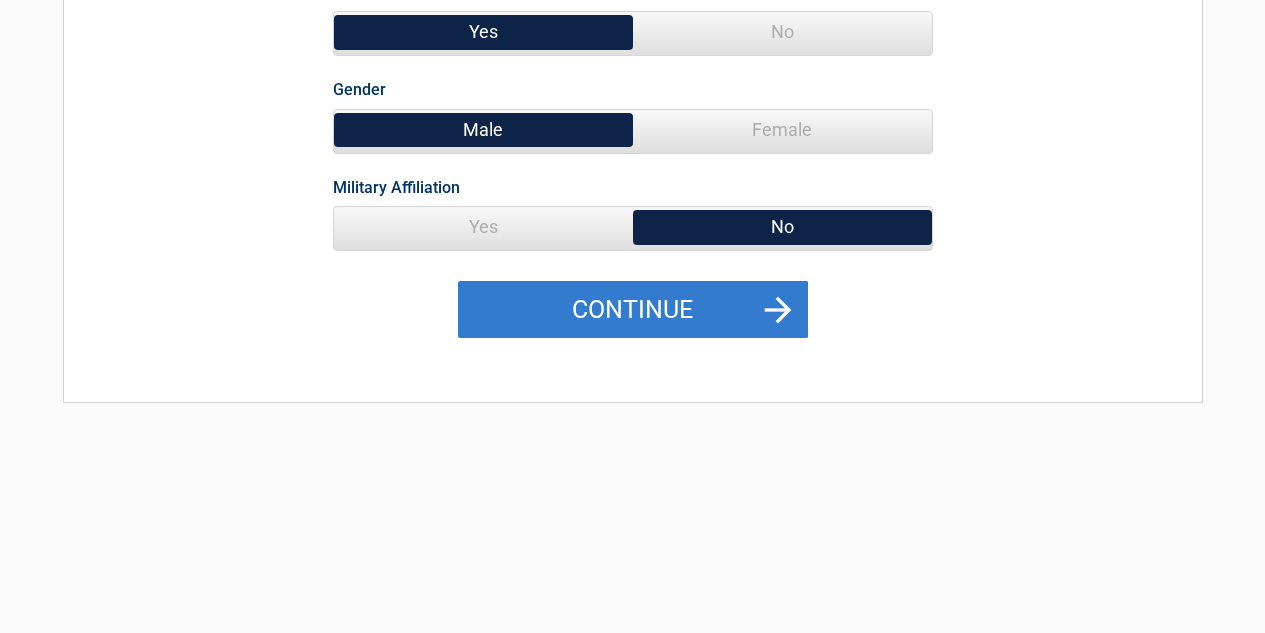click on "Continue" at bounding box center [633, 310] 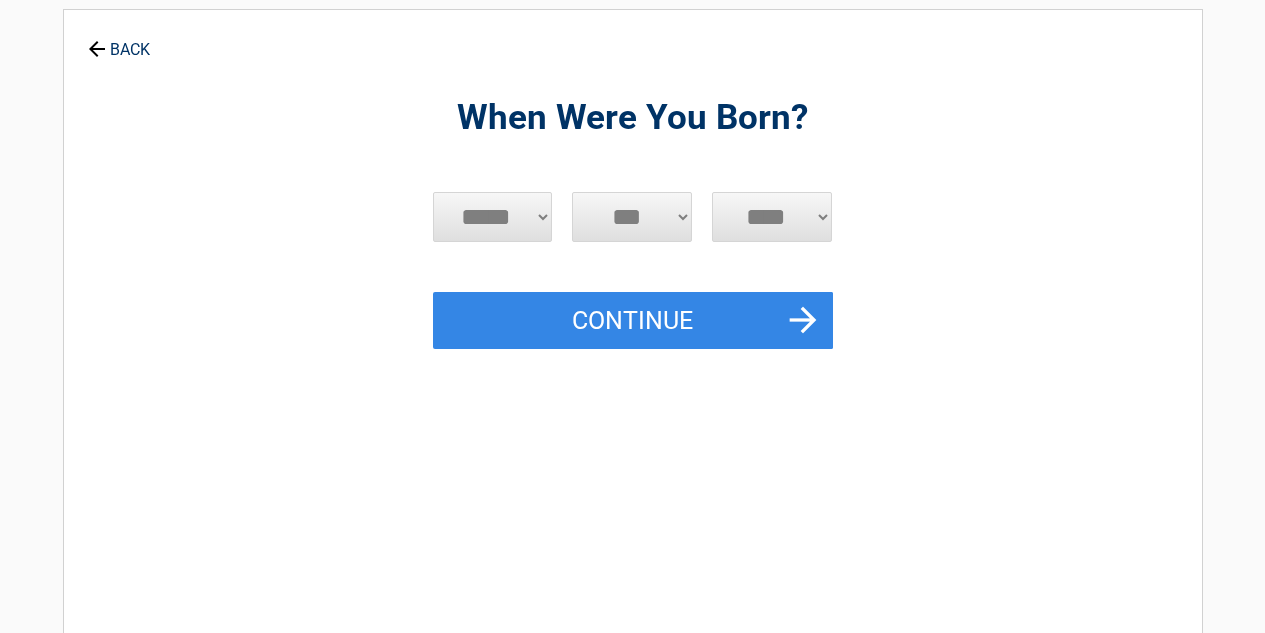 scroll, scrollTop: 0, scrollLeft: 0, axis: both 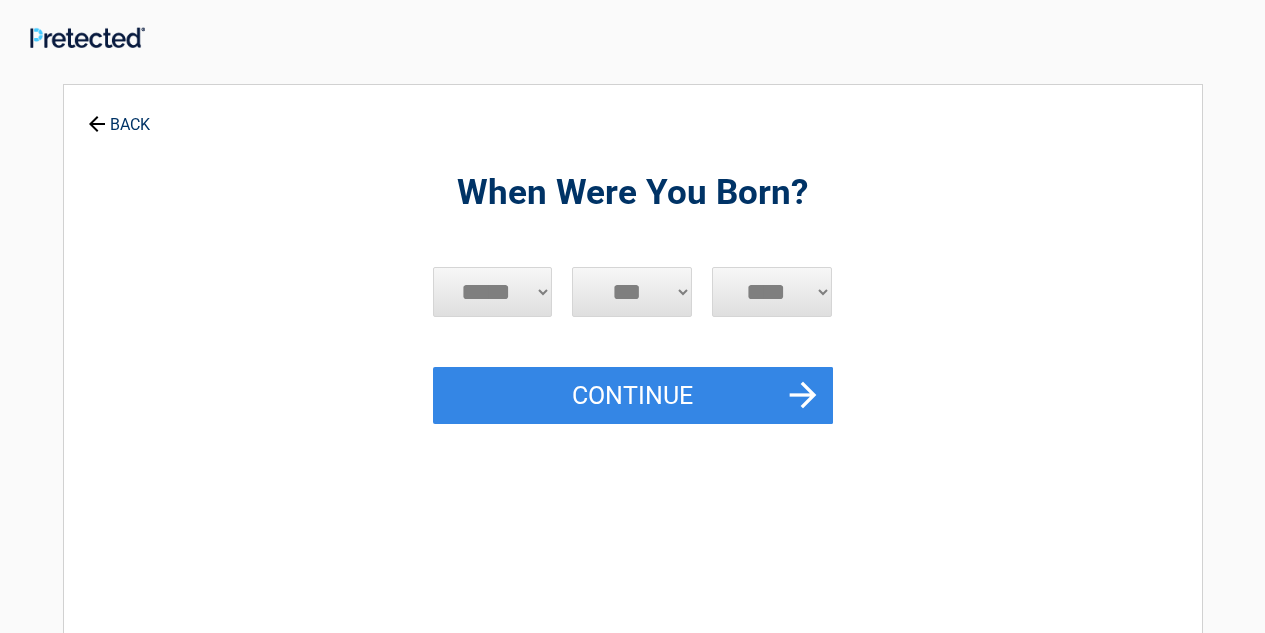 click on "*****
***
***
***
***
***
***
***
***
***
***
***
***" at bounding box center [493, 292] 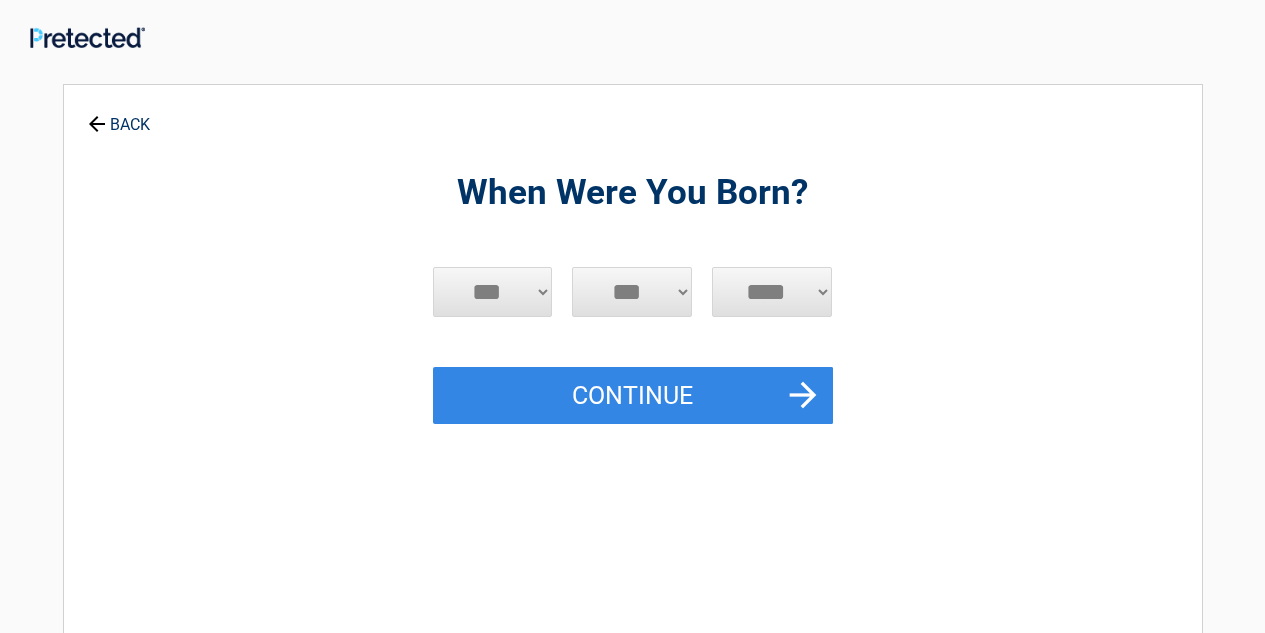 click on "*****
***
***
***
***
***
***
***
***
***
***
***
***" at bounding box center [493, 292] 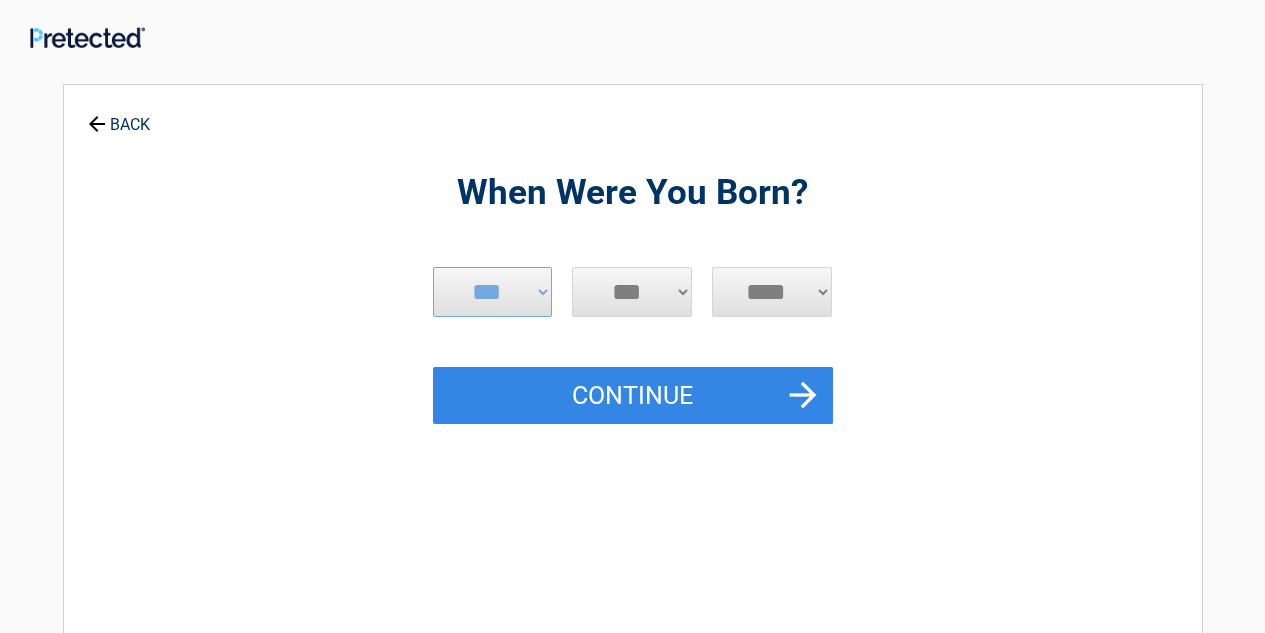 click on "*** * * * * * * * * * ** ** ** ** ** ** ** ** ** ** ** ** ** ** ** ** ** ** ** ** ** **" at bounding box center [632, 292] 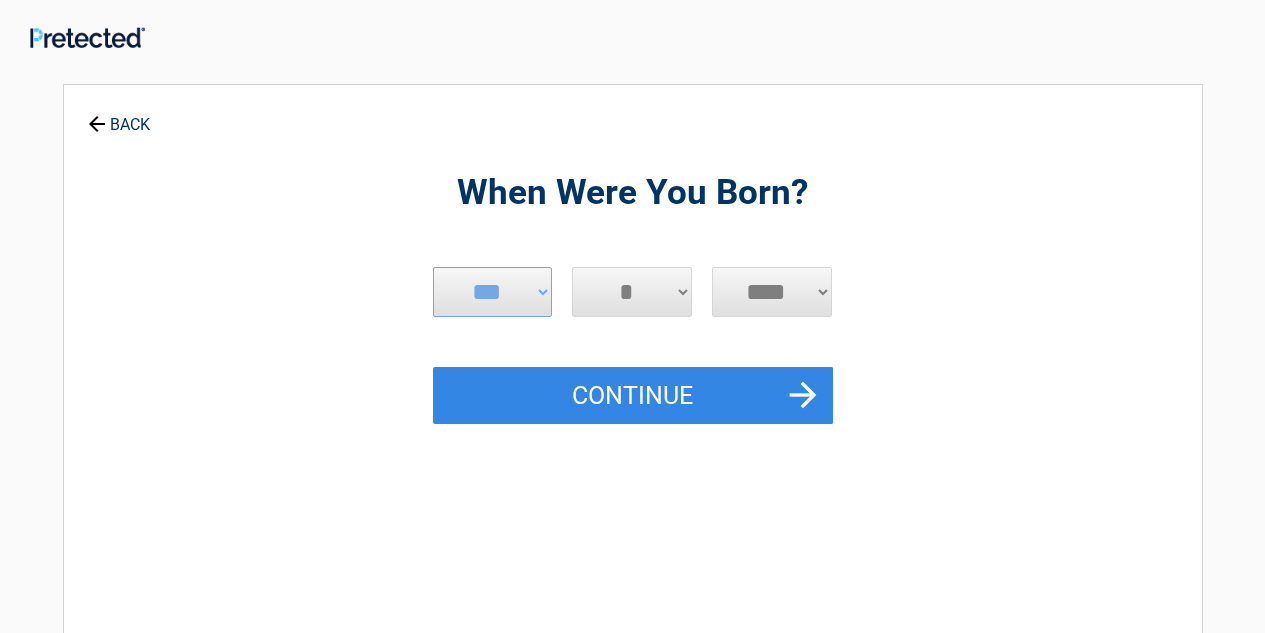 click on "*** * * * * * * * * * ** ** ** ** ** ** ** ** ** ** ** ** ** ** ** ** ** ** ** ** ** **" at bounding box center (632, 292) 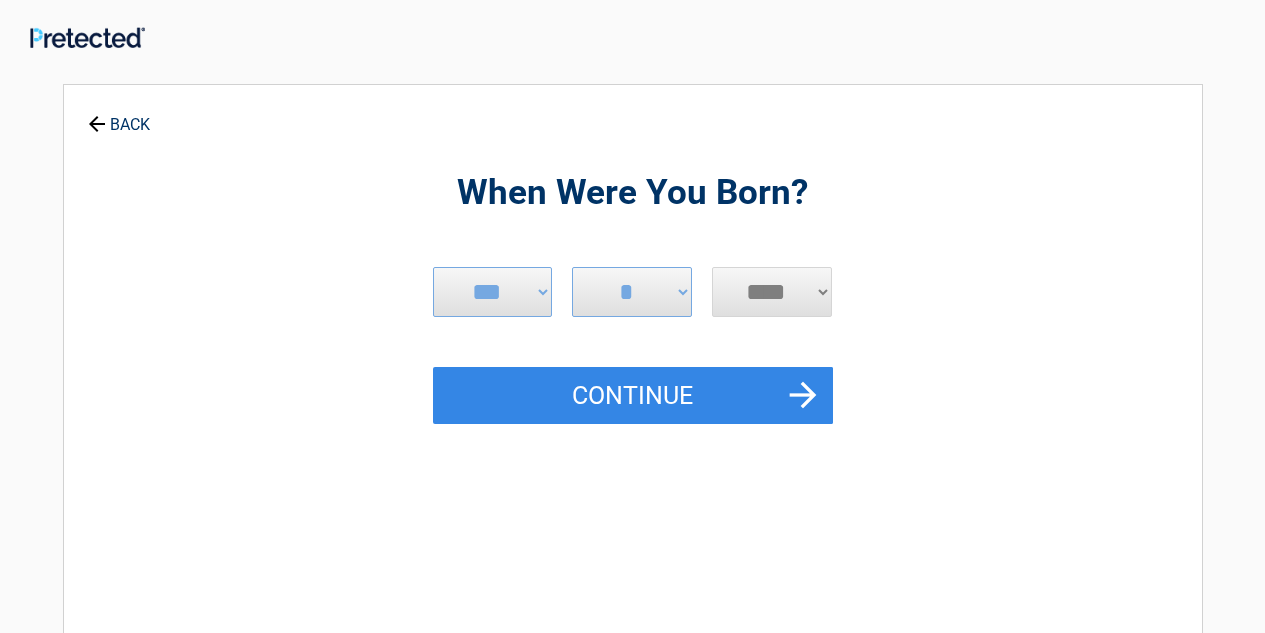 click on "****
****
****
****
****
****
****
****
****
****
****
****
****
****
****
****
****
****
****
****
****
****
****
****
****
****
****
****
****
****
****
****
****
****
****
****
****
****
****
****
****
****
****
****
****
****
****
****
****
****
****
****
****
****
****
****
****
****
****
****
****
****
****
****" at bounding box center (772, 292) 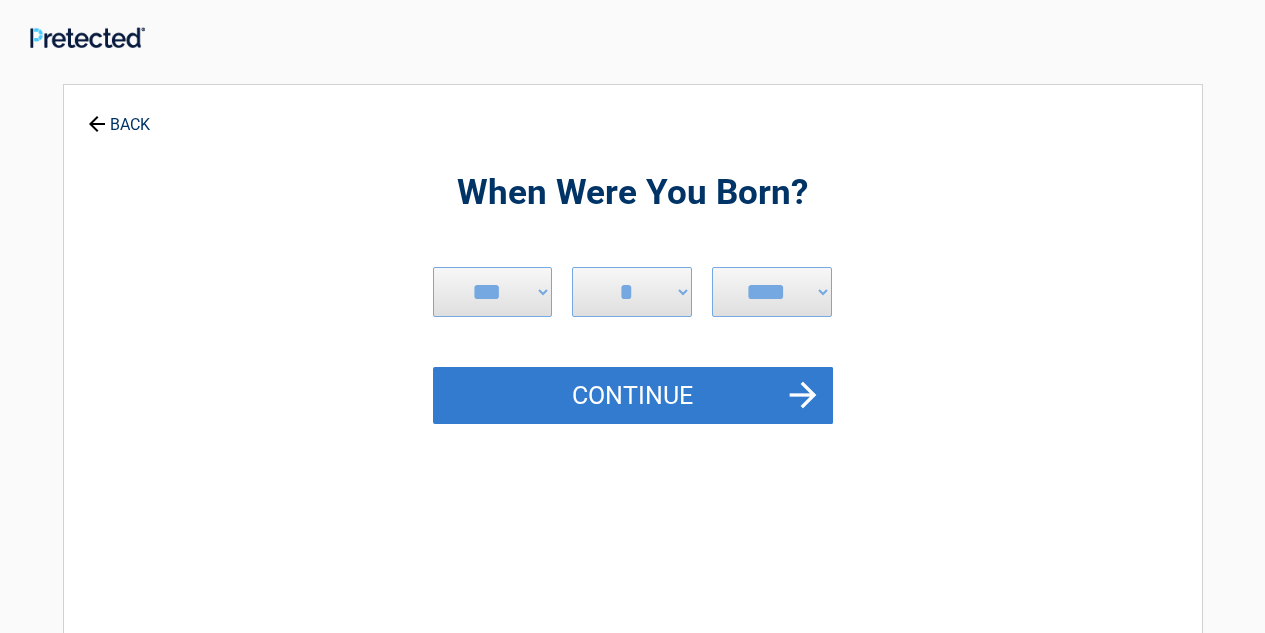click on "Continue" at bounding box center [633, 396] 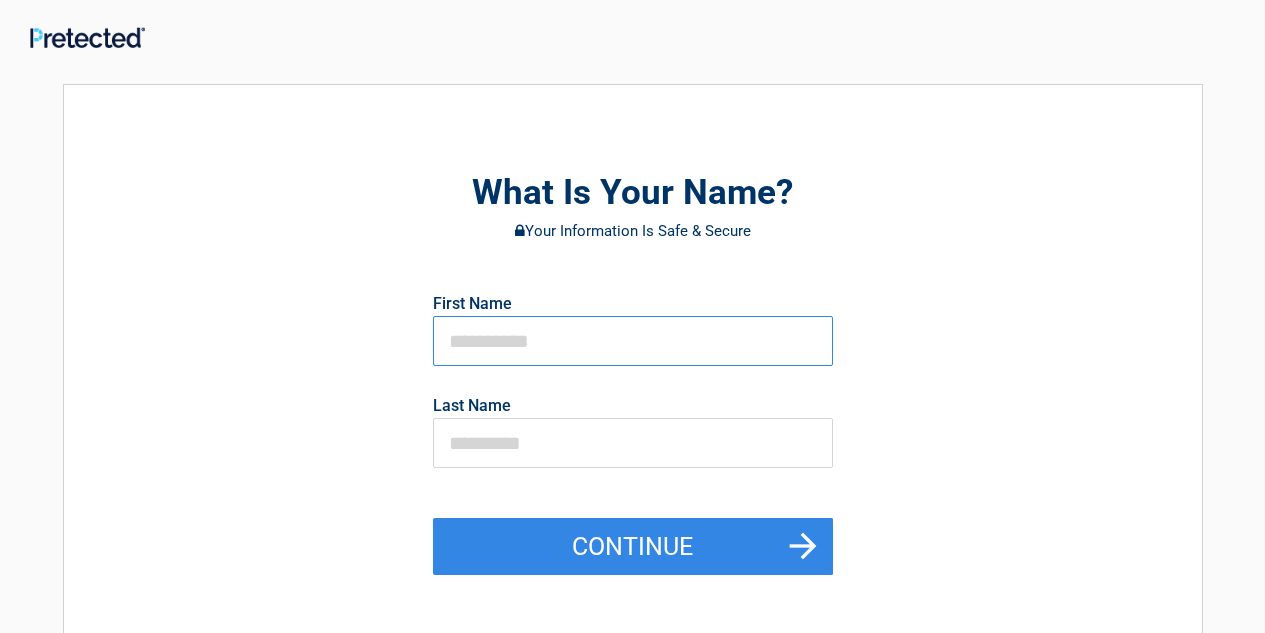 click at bounding box center (633, 341) 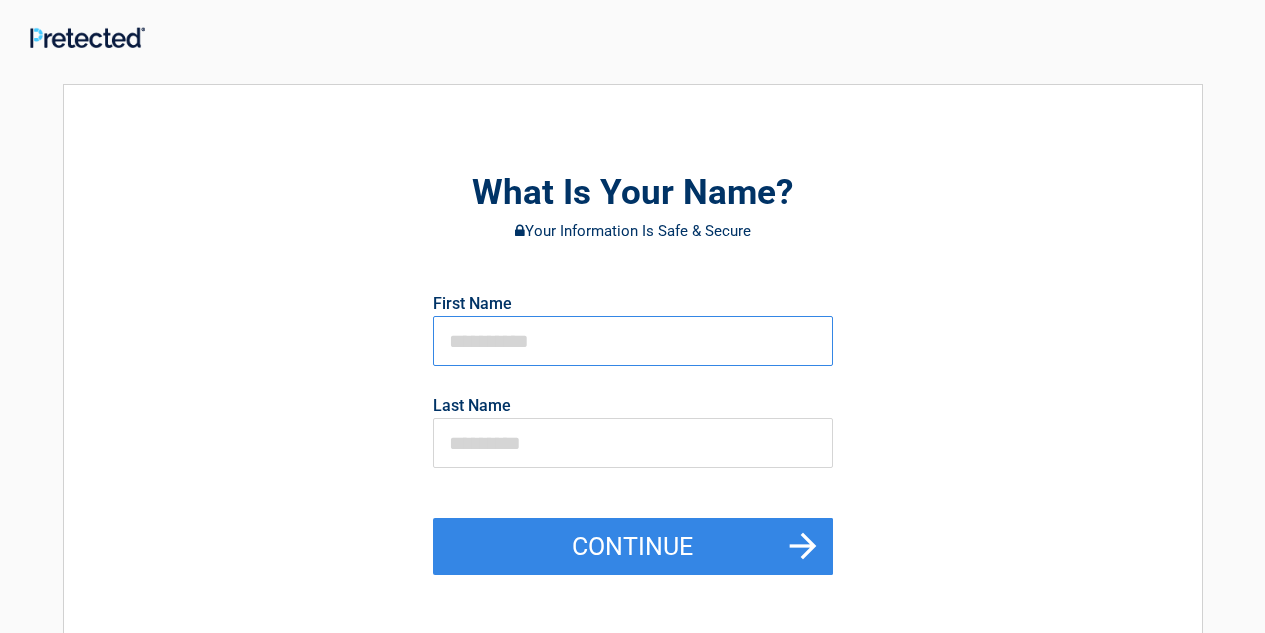 click at bounding box center [633, 341] 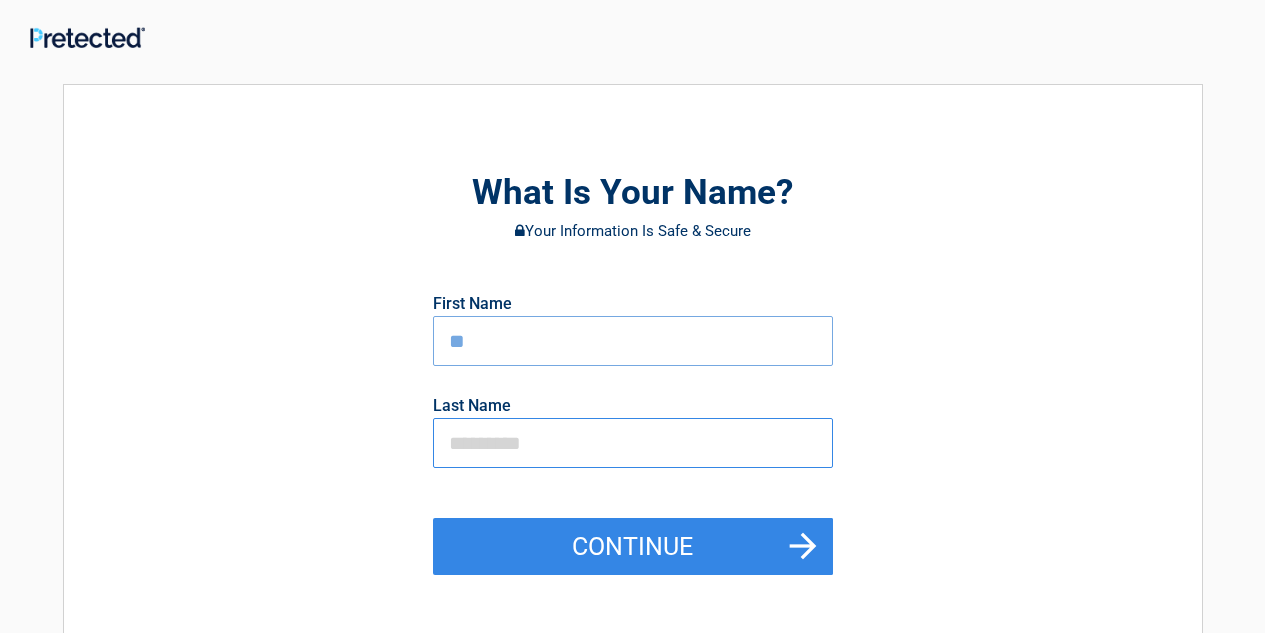 click at bounding box center [633, 443] 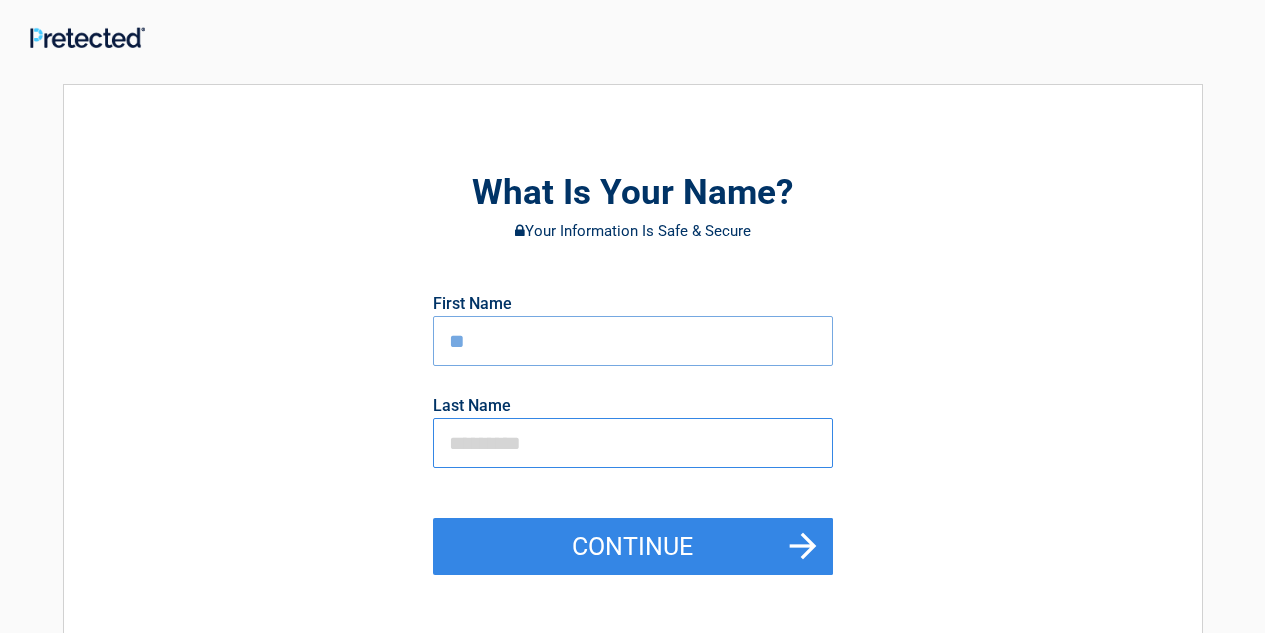 click at bounding box center (633, 443) 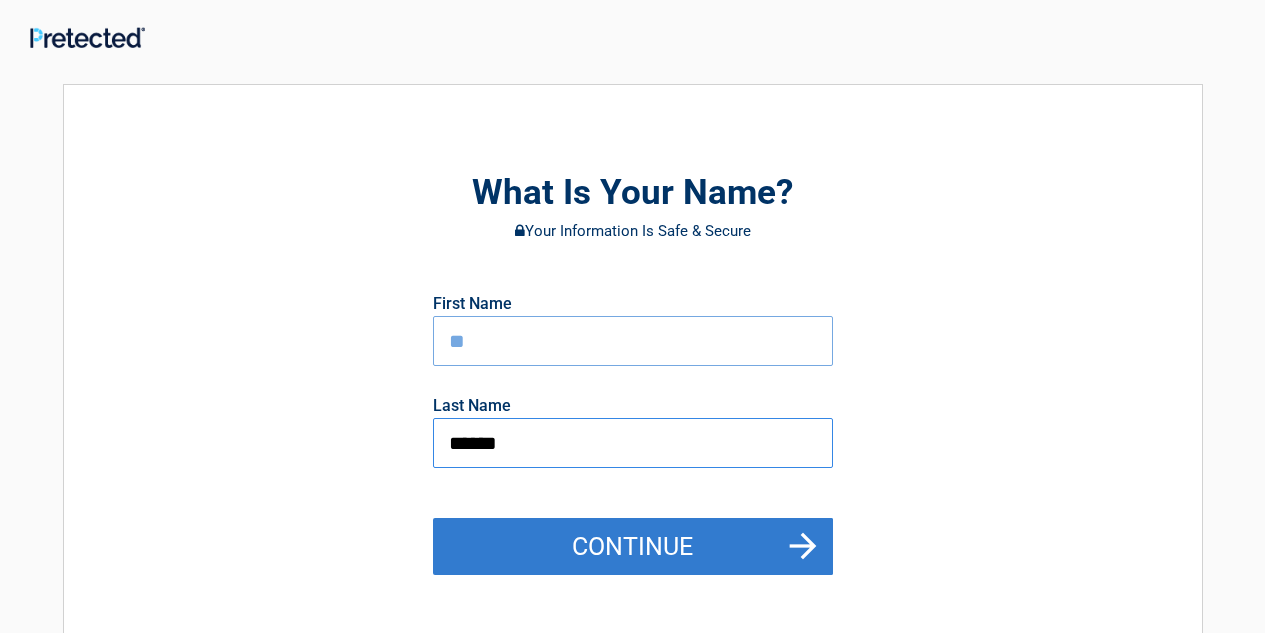 type on "******" 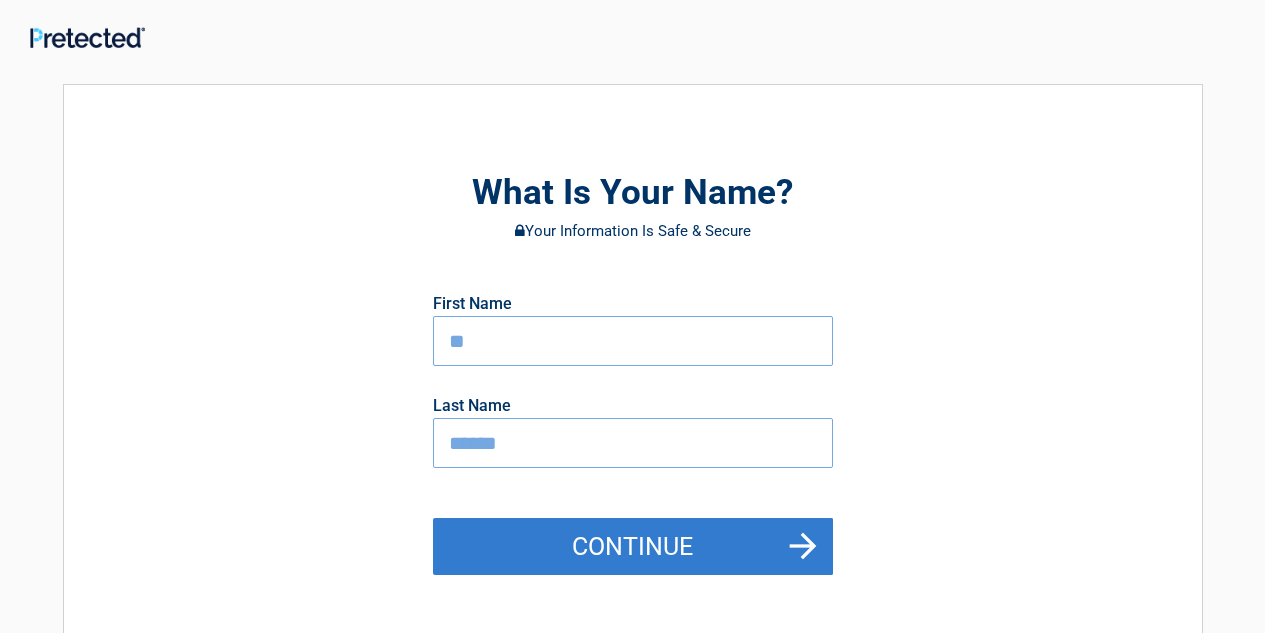 click on "Continue" at bounding box center (633, 547) 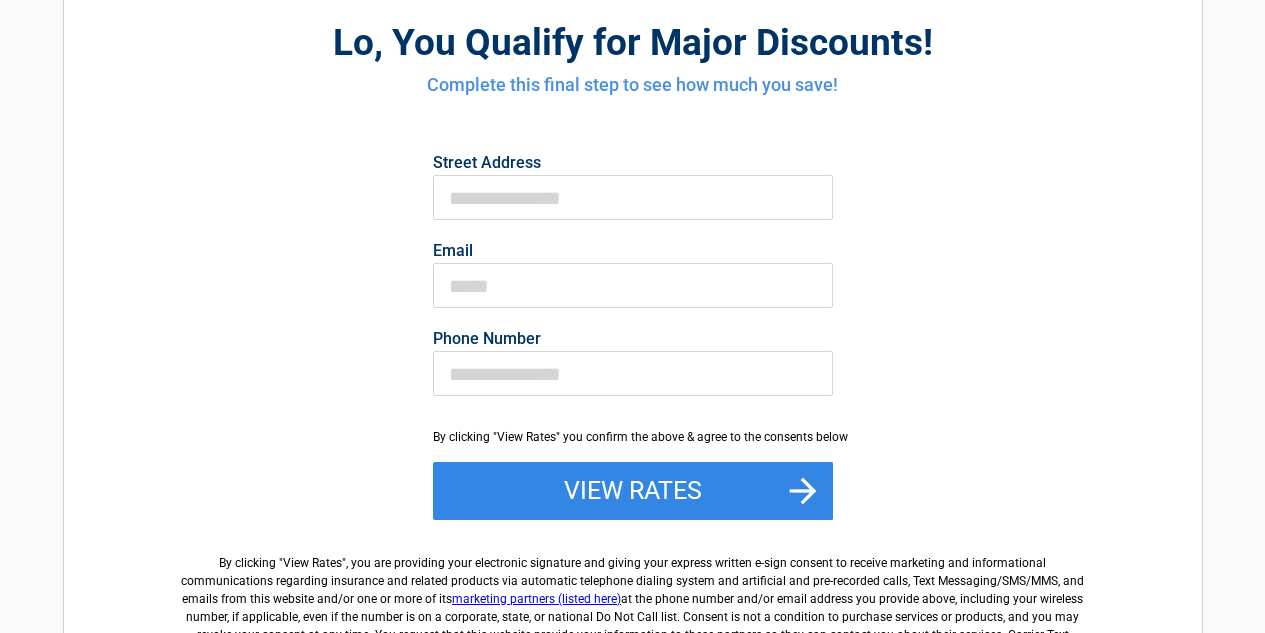 scroll, scrollTop: 160, scrollLeft: 0, axis: vertical 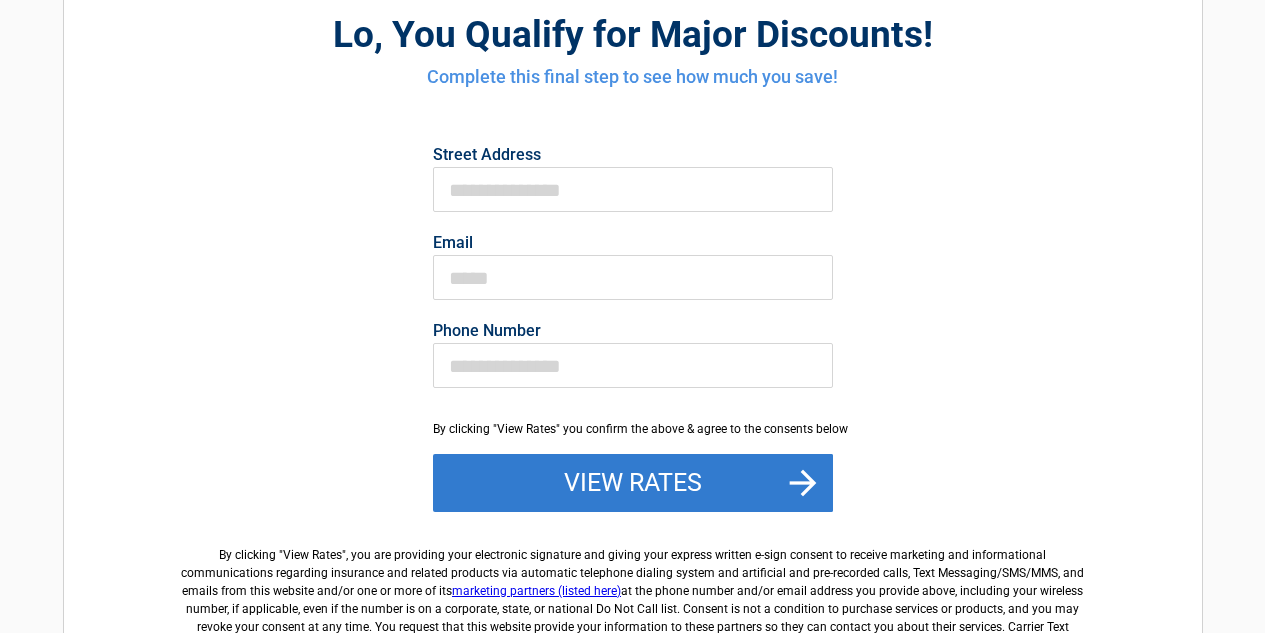 click on "View Rates" at bounding box center [633, 483] 